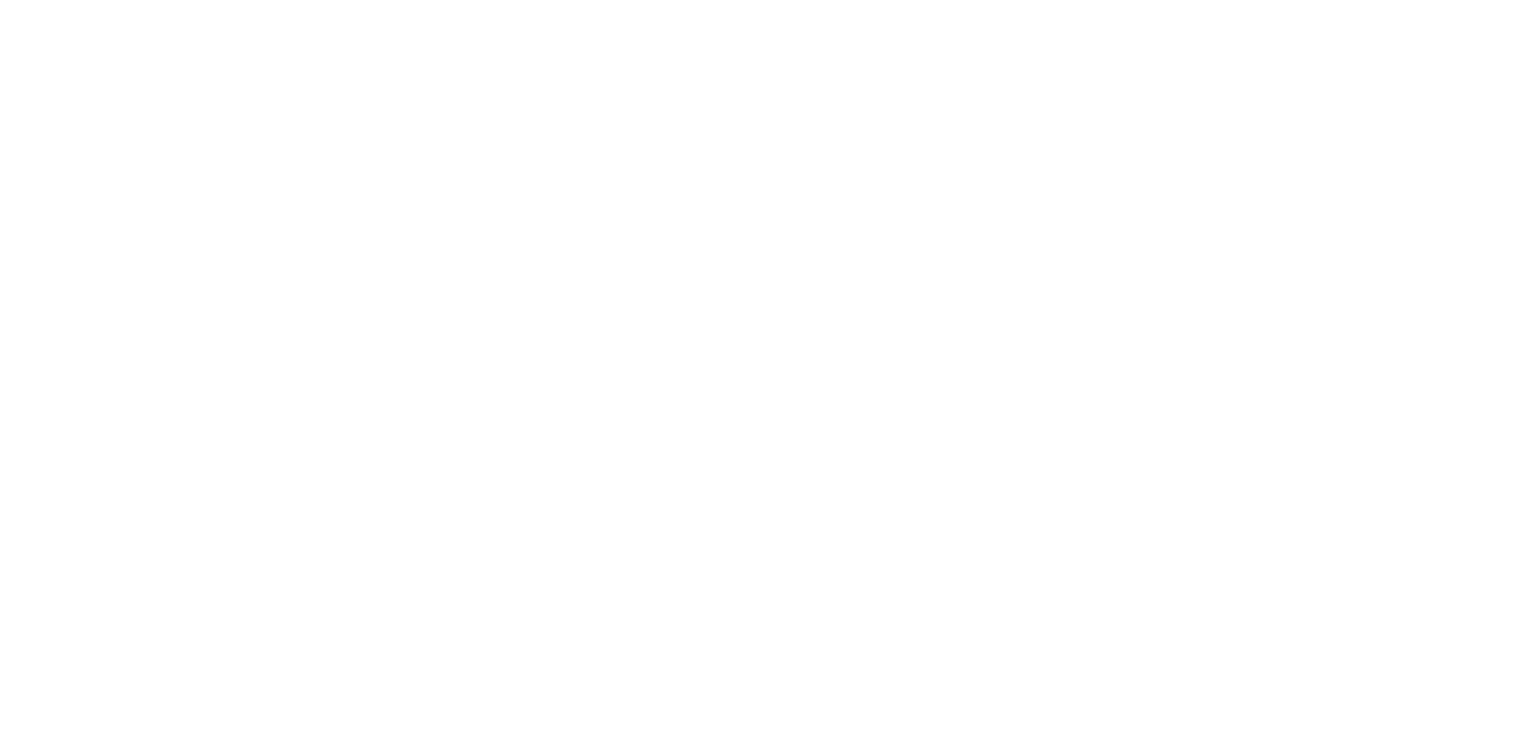 scroll, scrollTop: 0, scrollLeft: 0, axis: both 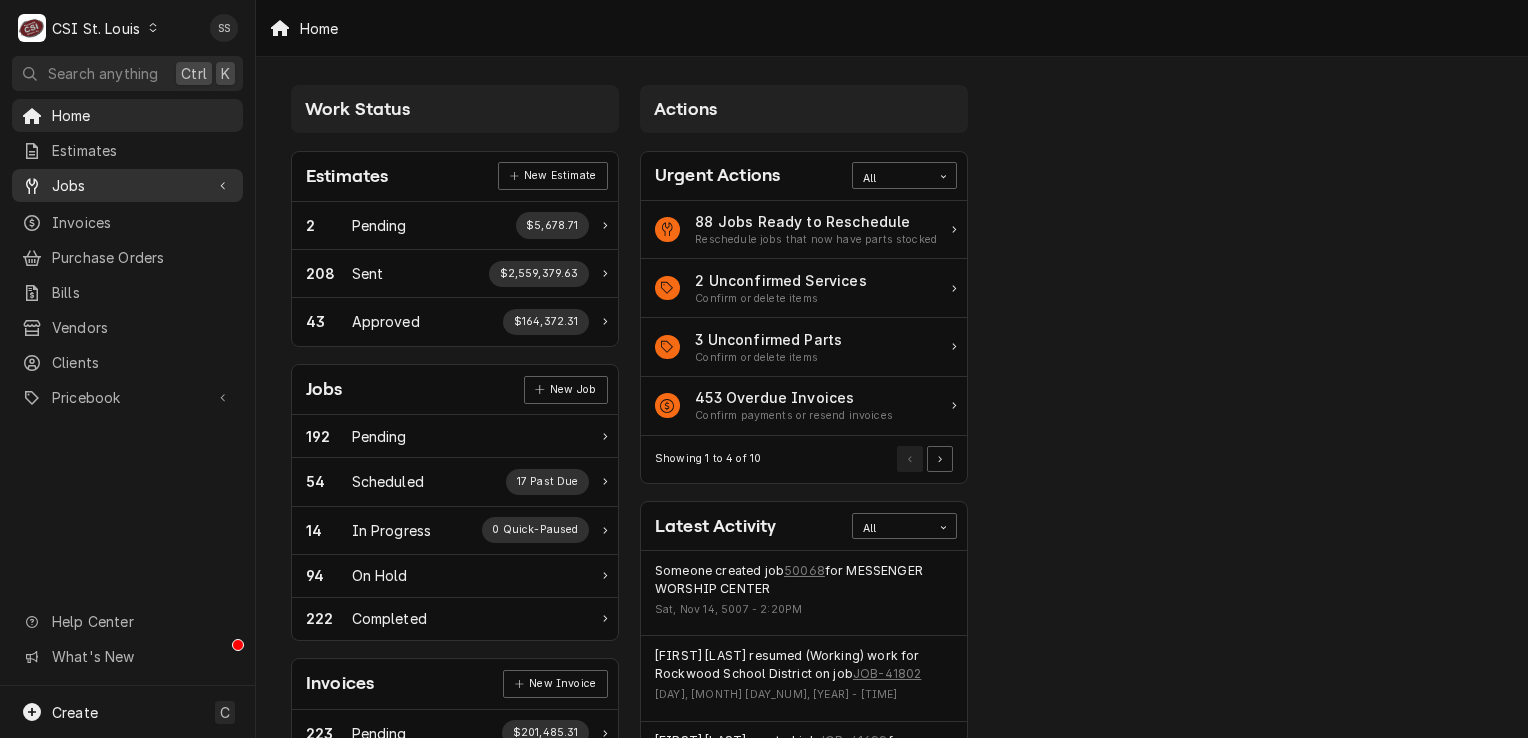click on "Jobs" at bounding box center (127, 185) 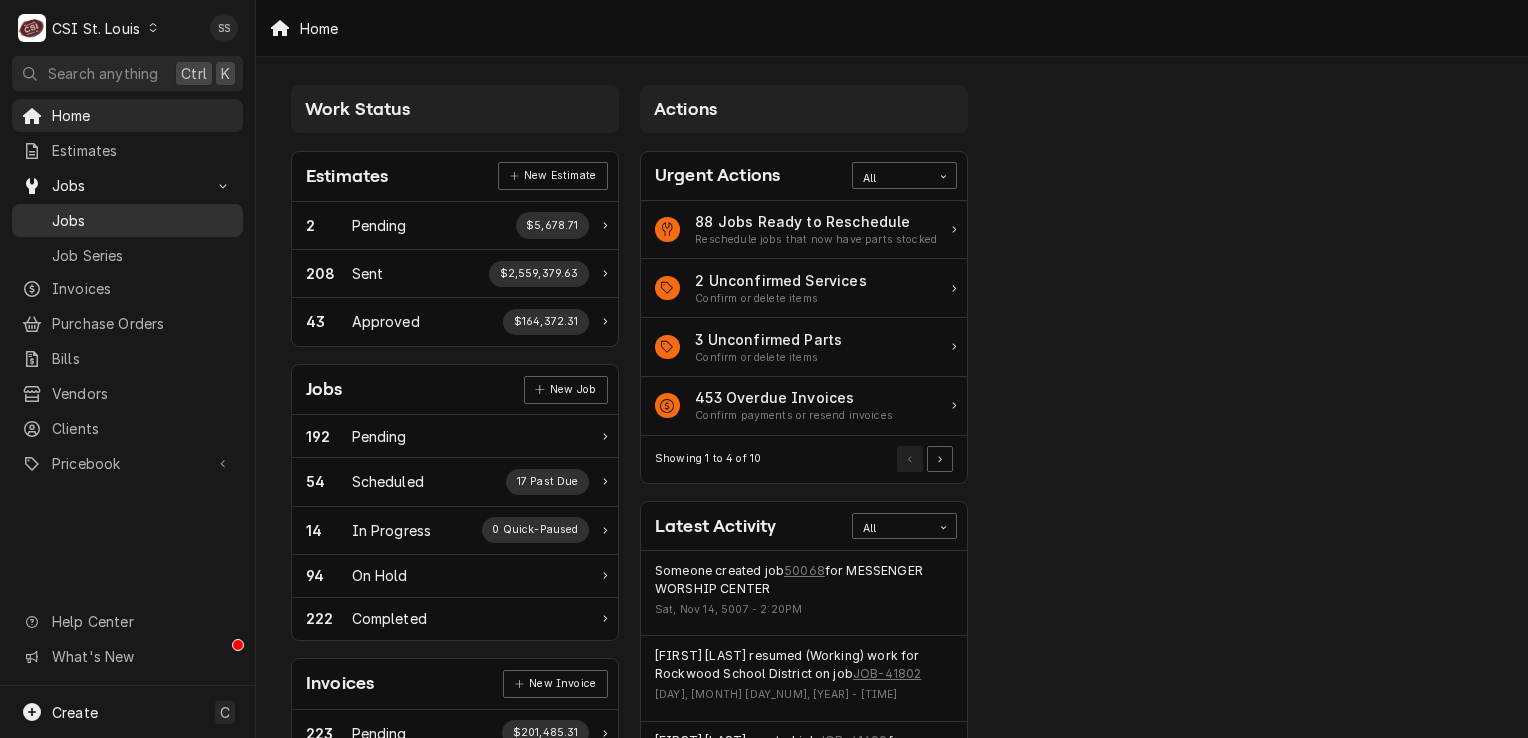 click on "Jobs" at bounding box center (142, 220) 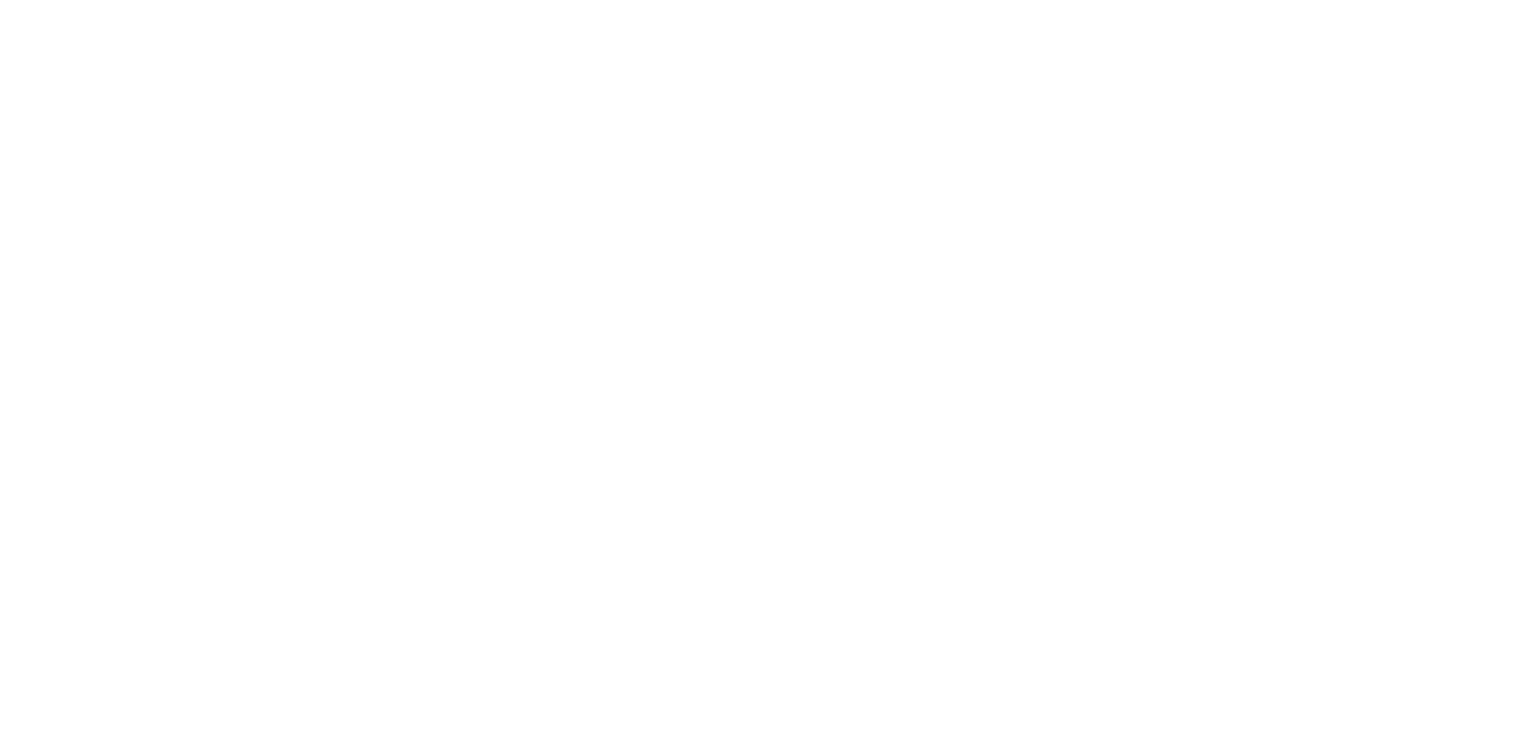 scroll, scrollTop: 0, scrollLeft: 0, axis: both 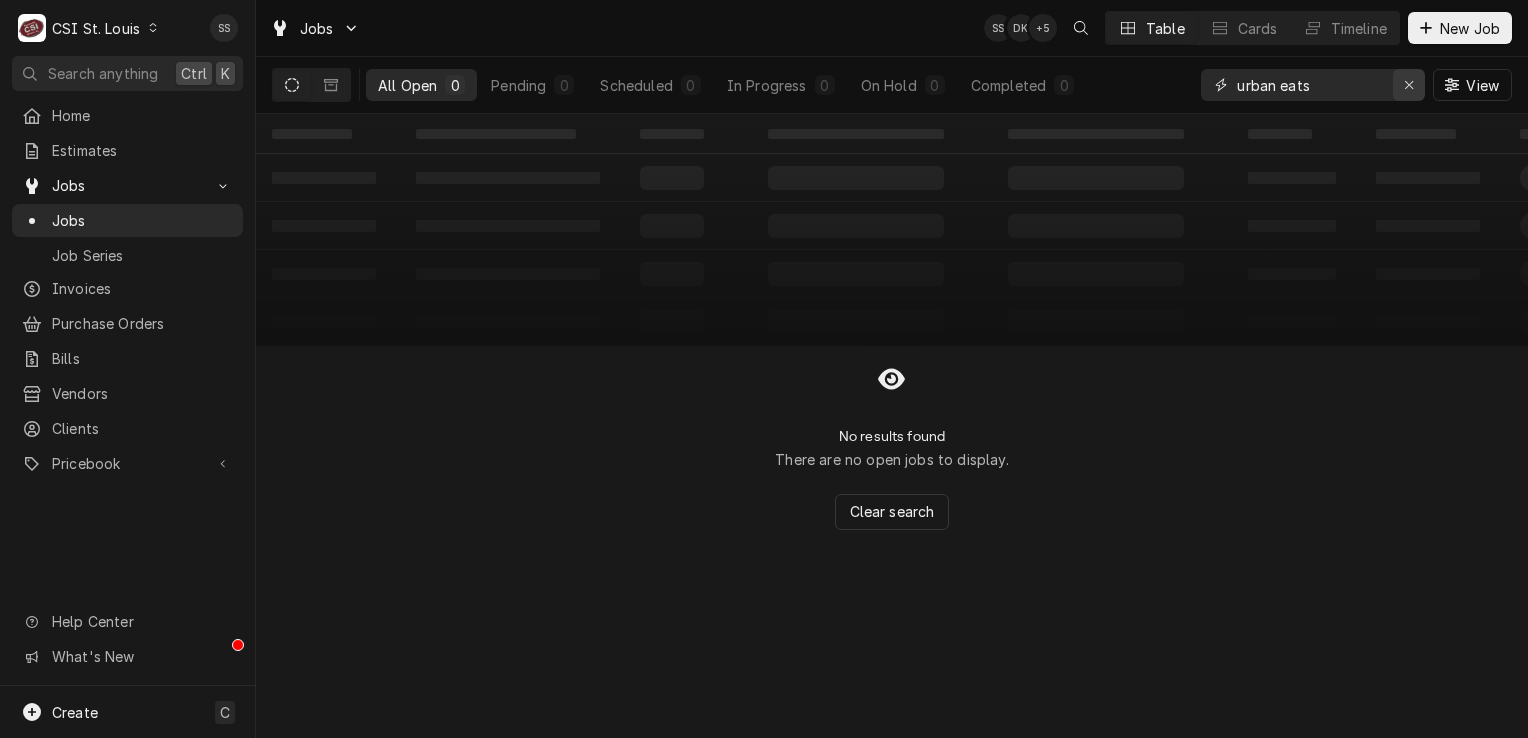 click 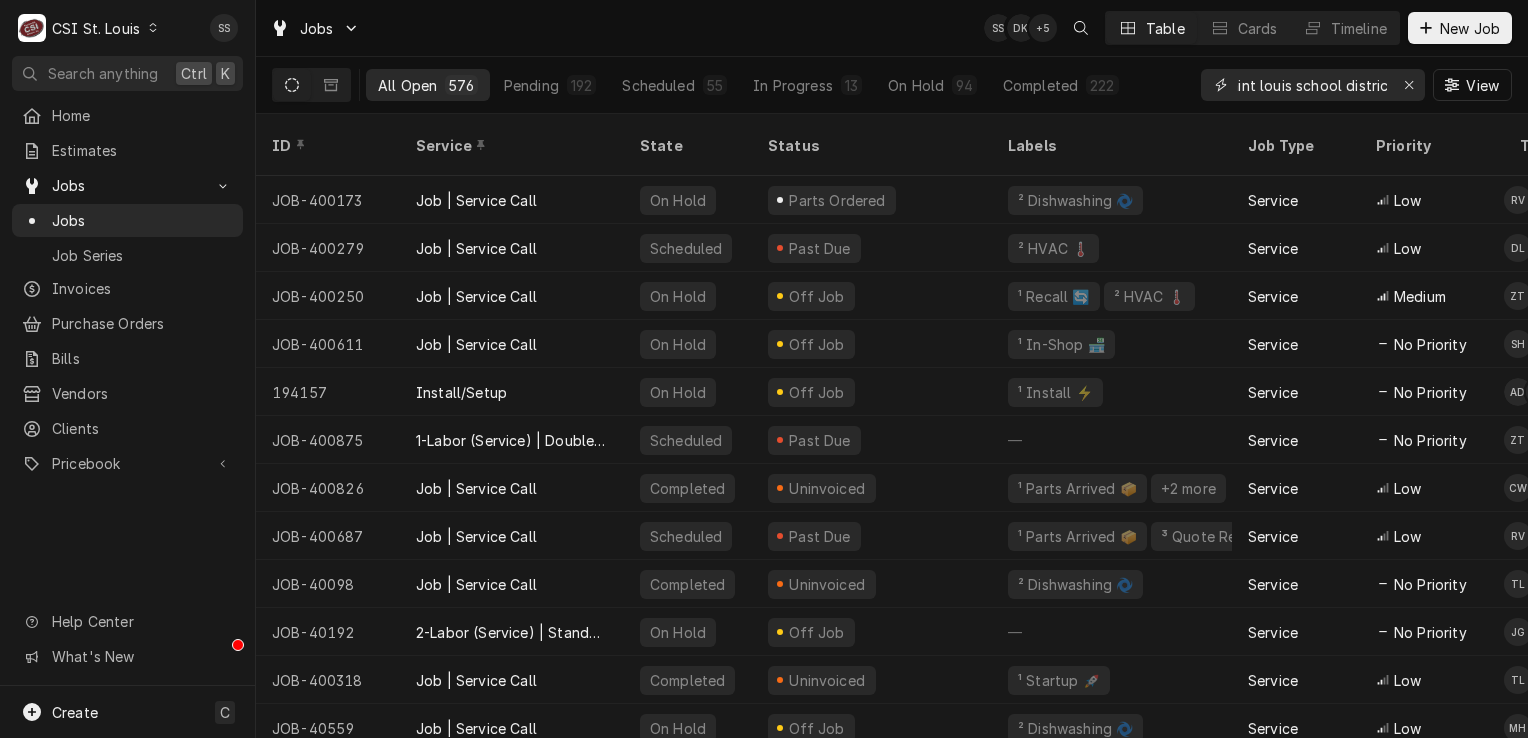 scroll, scrollTop: 0, scrollLeft: 53, axis: horizontal 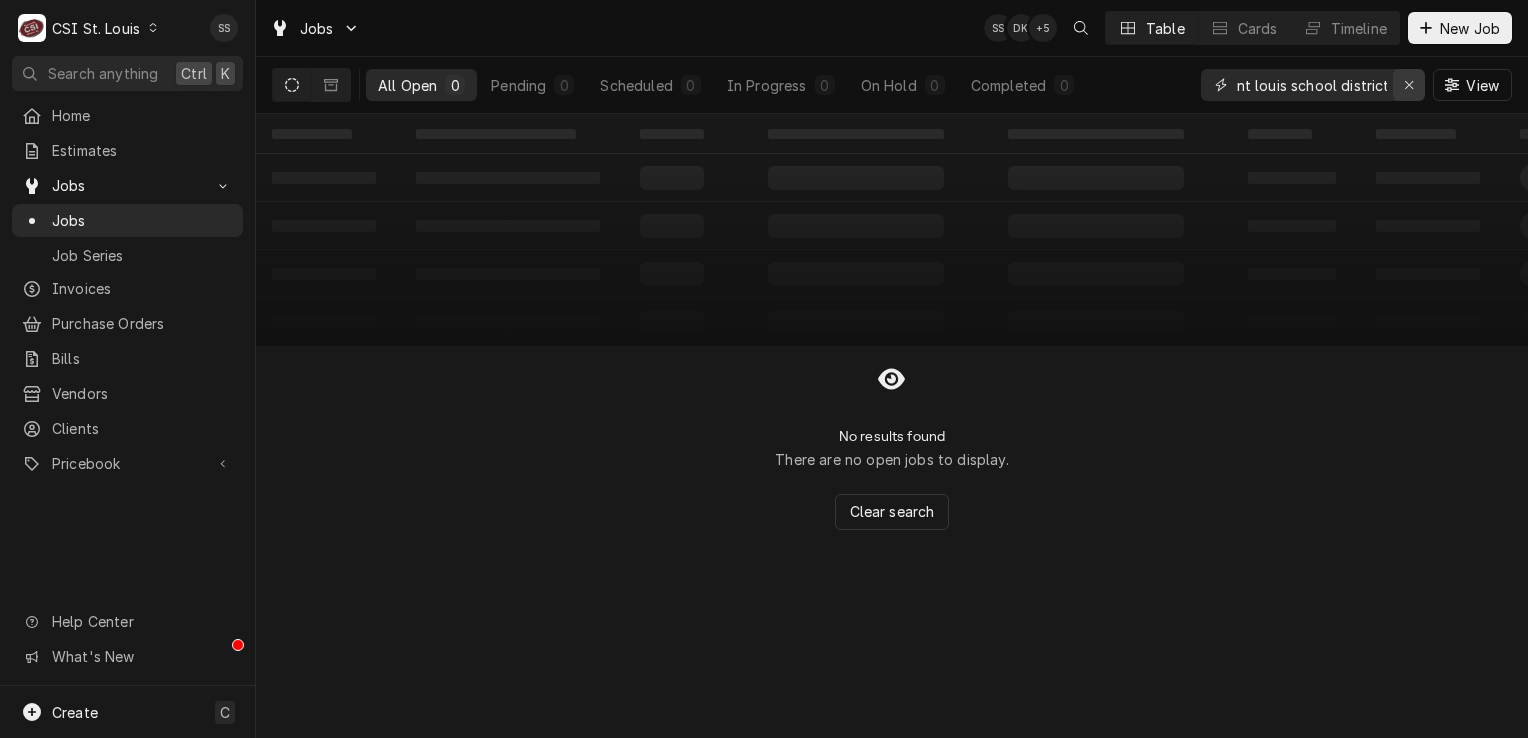 type on "east saint louis school district" 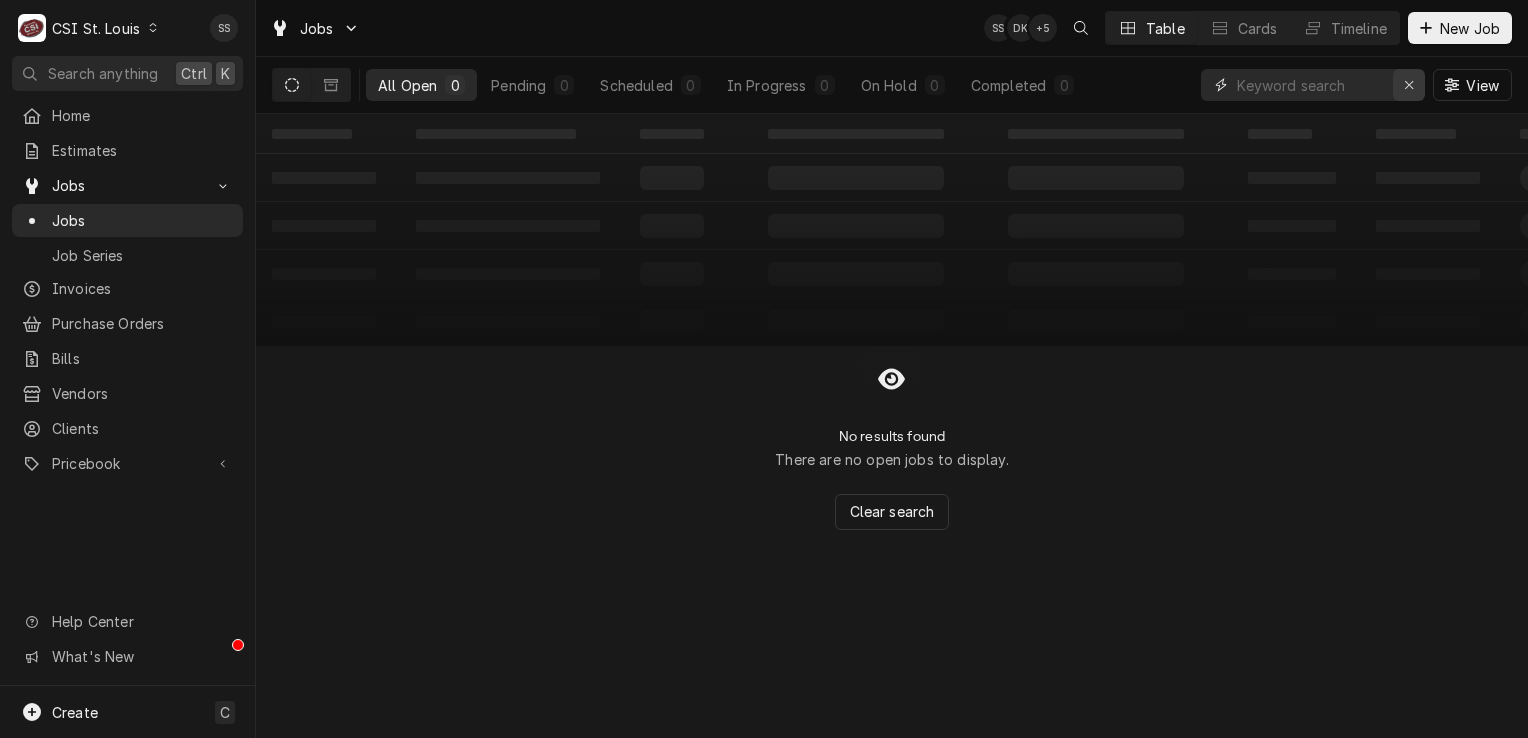 scroll, scrollTop: 0, scrollLeft: 0, axis: both 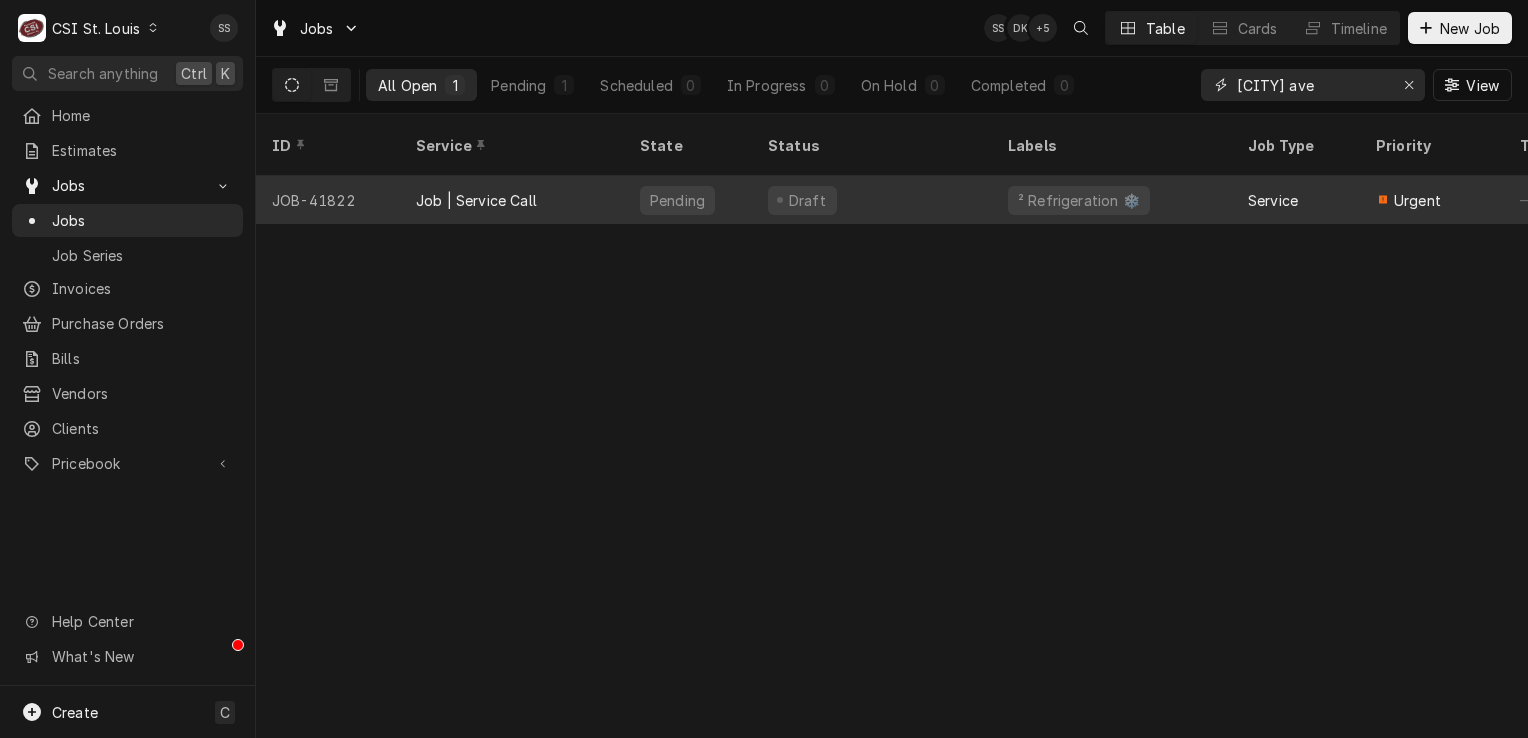 type on "caseyville ave" 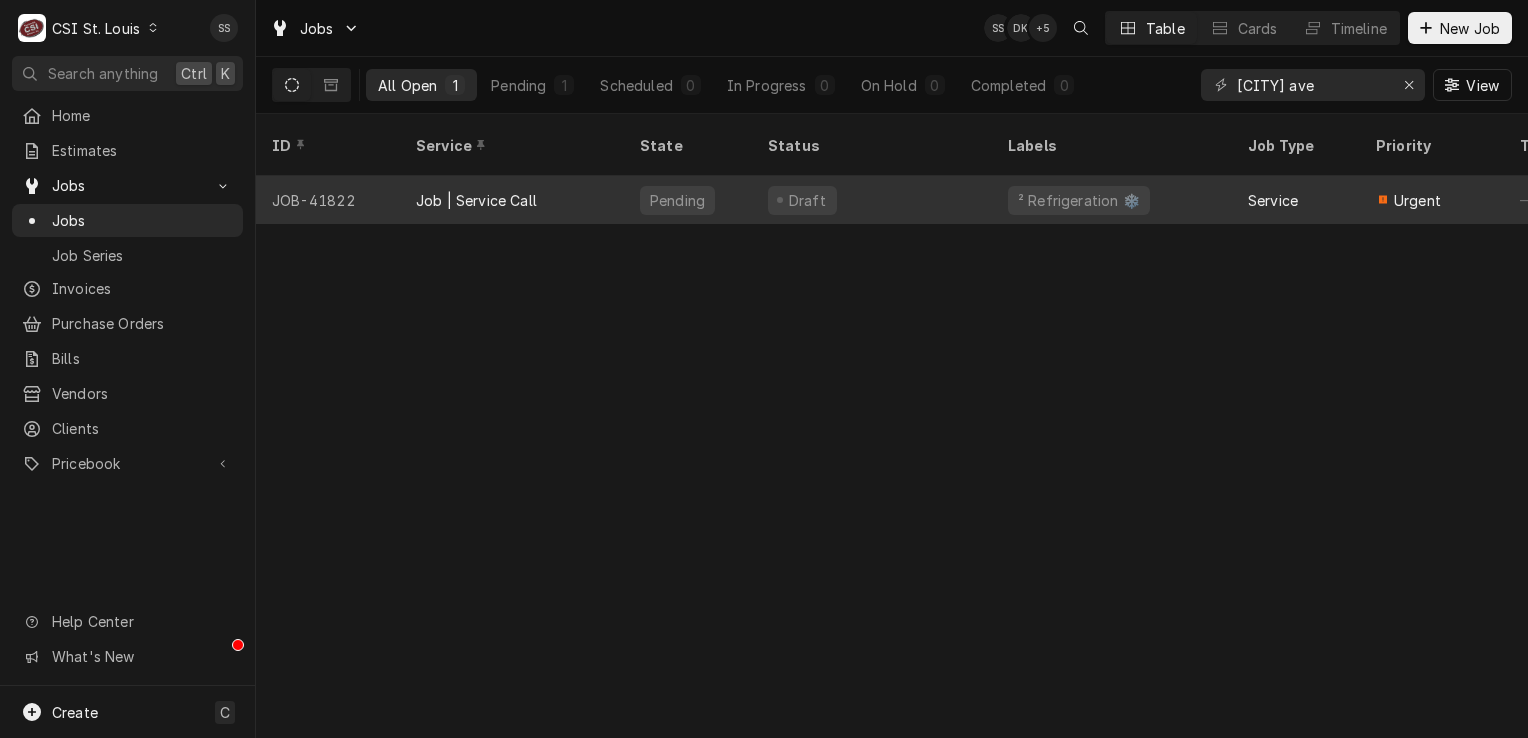 click on "Job | Service Call" at bounding box center (512, 200) 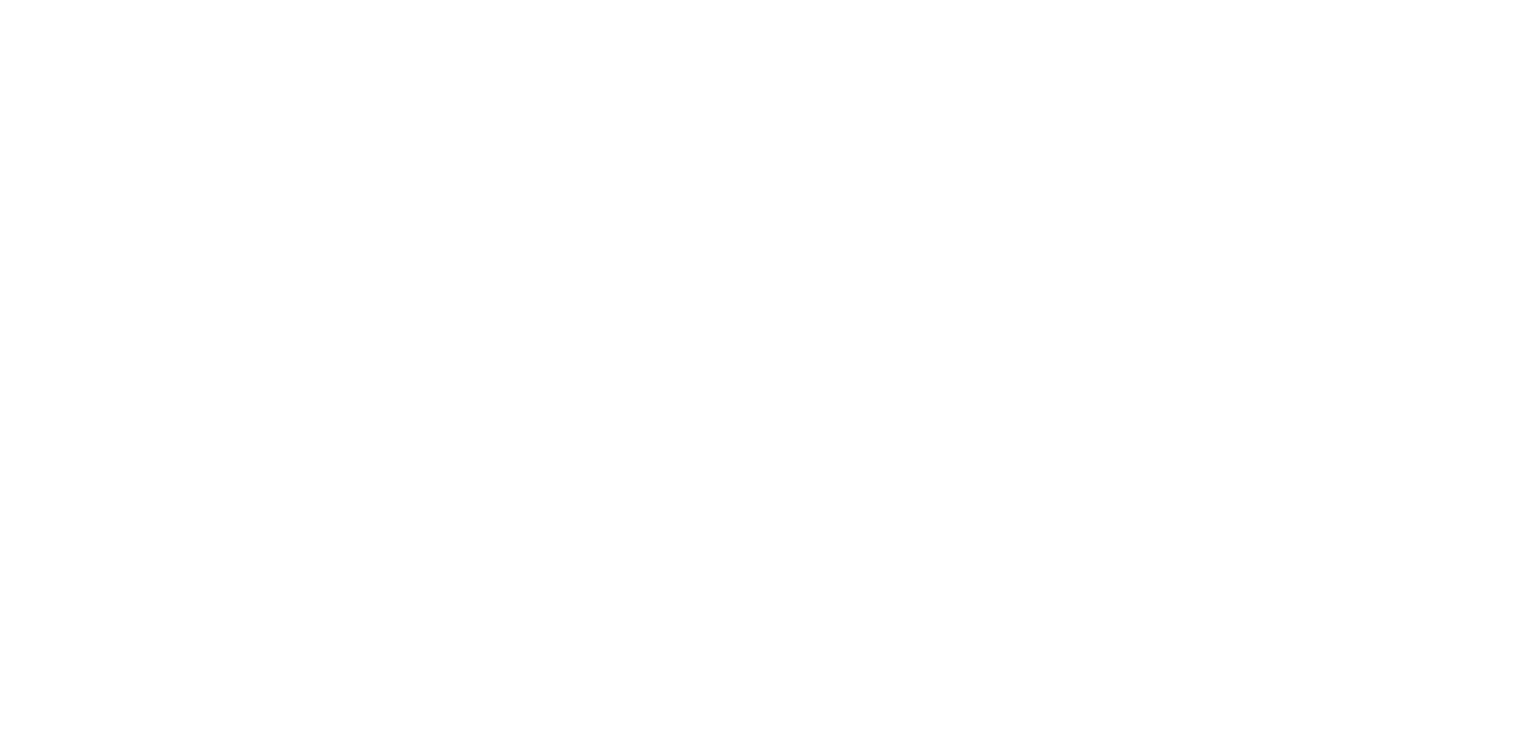 scroll, scrollTop: 0, scrollLeft: 0, axis: both 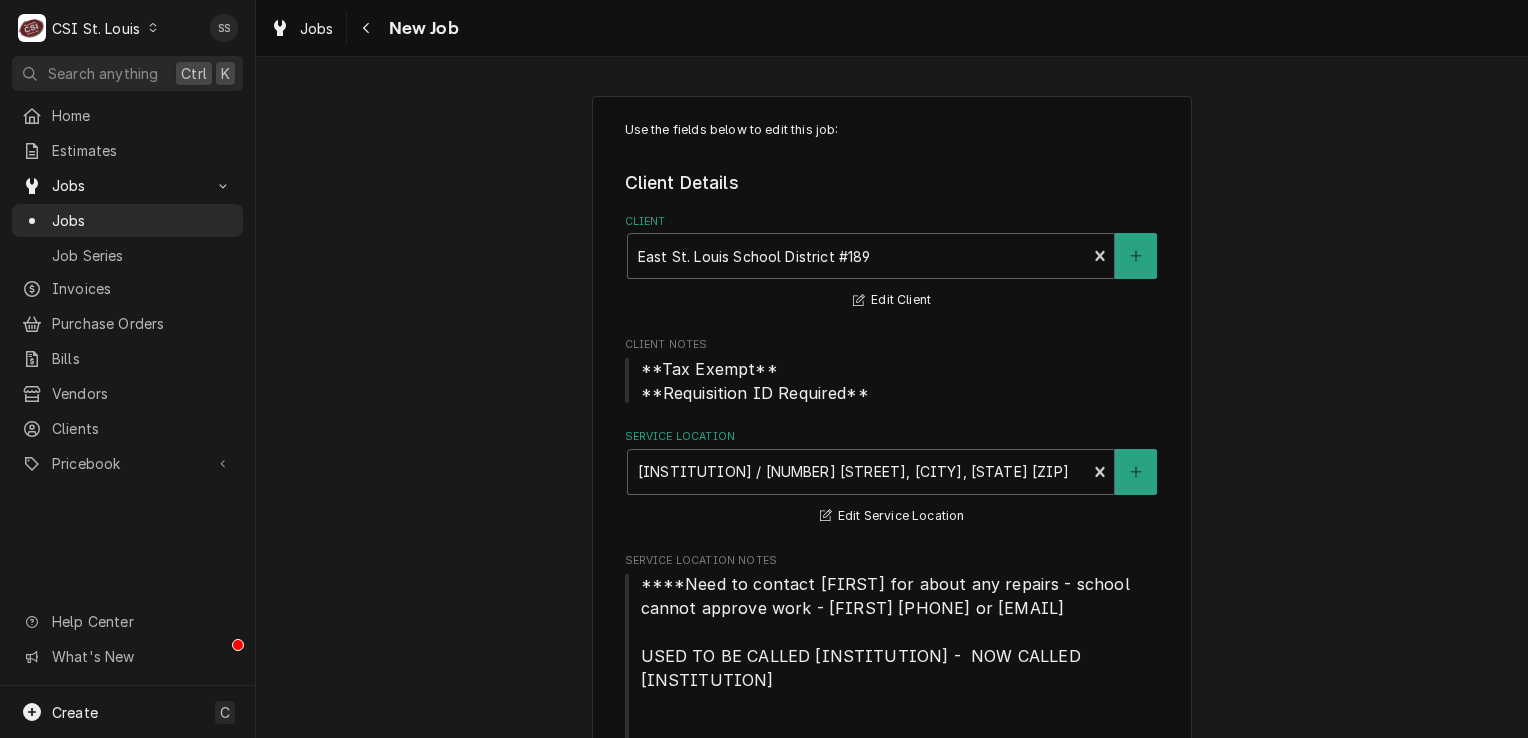 type on "x" 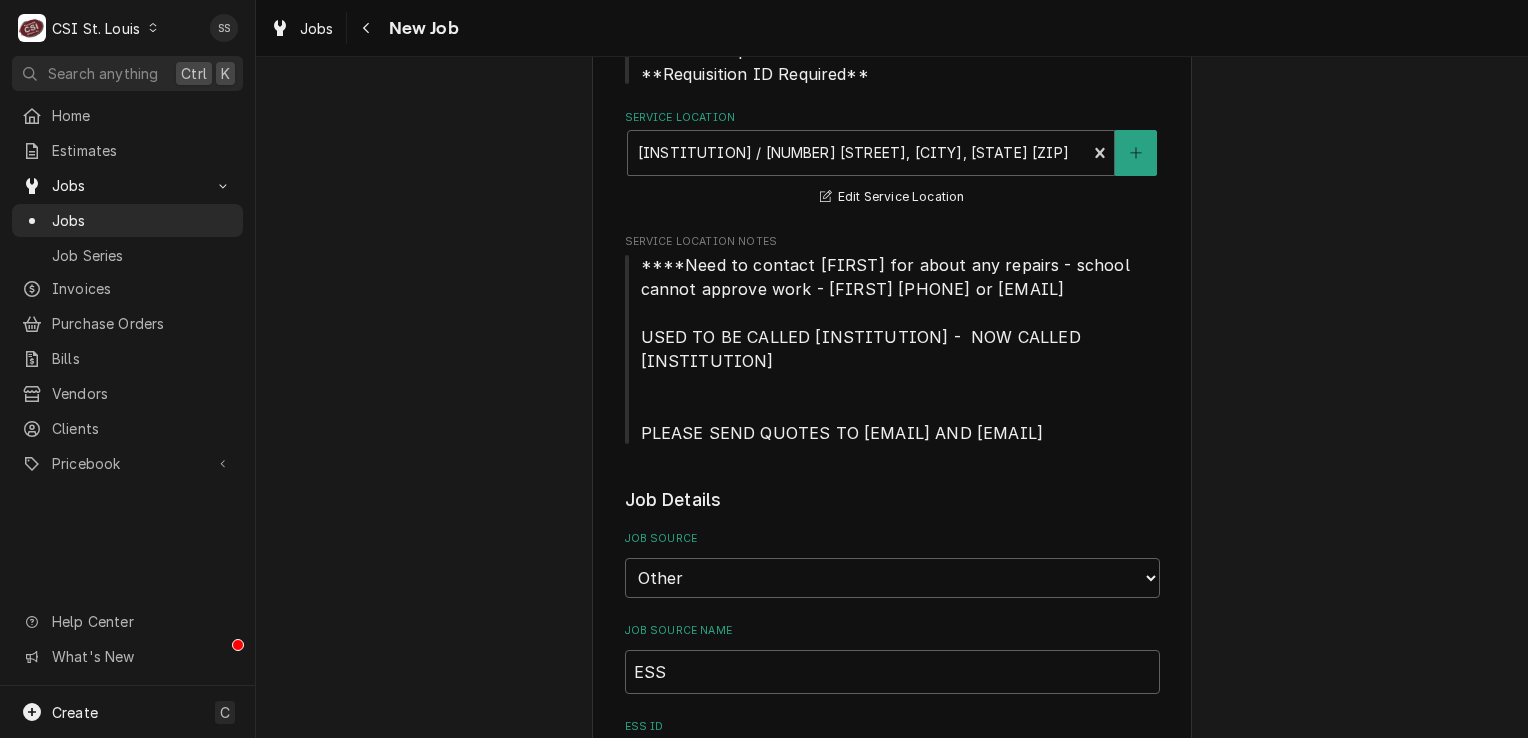 scroll, scrollTop: 0, scrollLeft: 0, axis: both 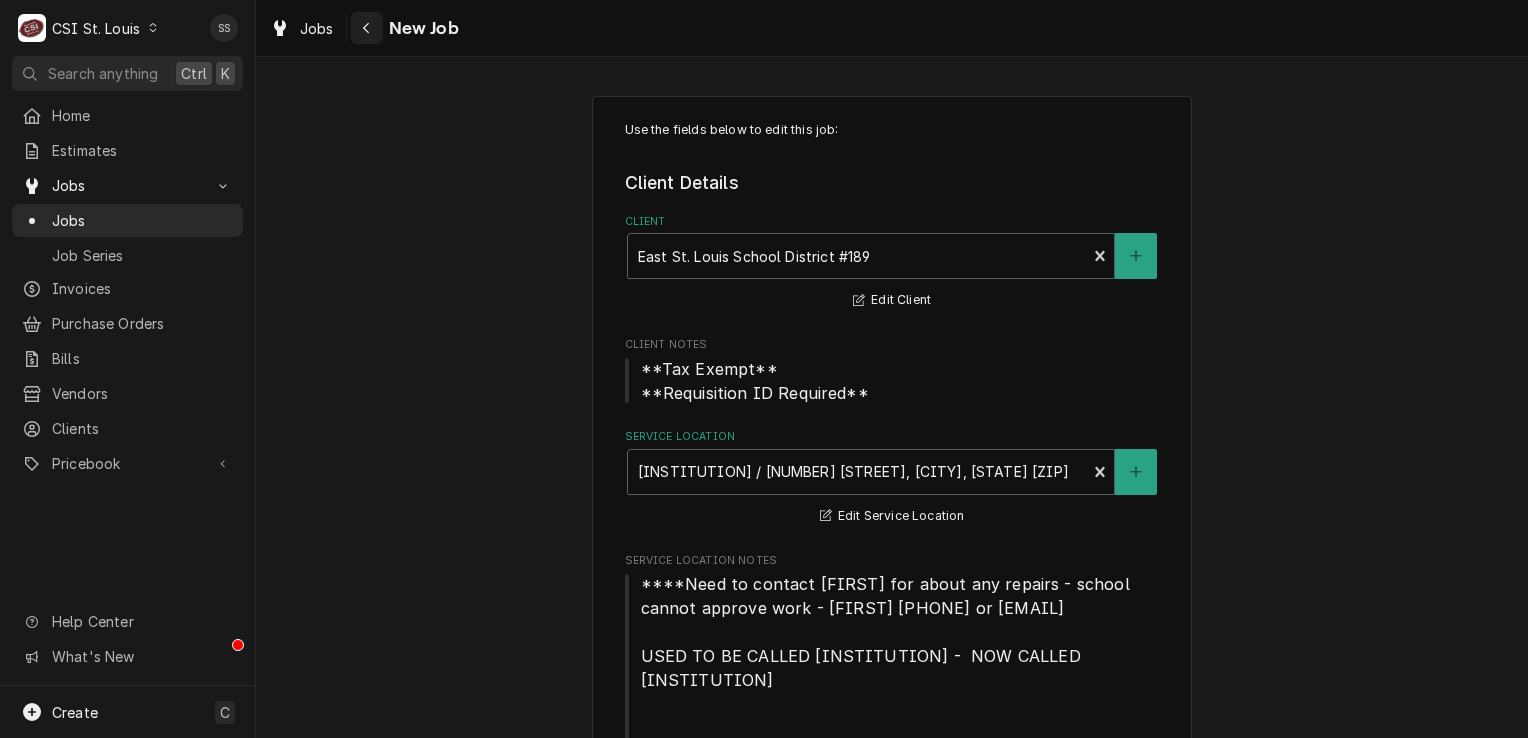 click at bounding box center (367, 28) 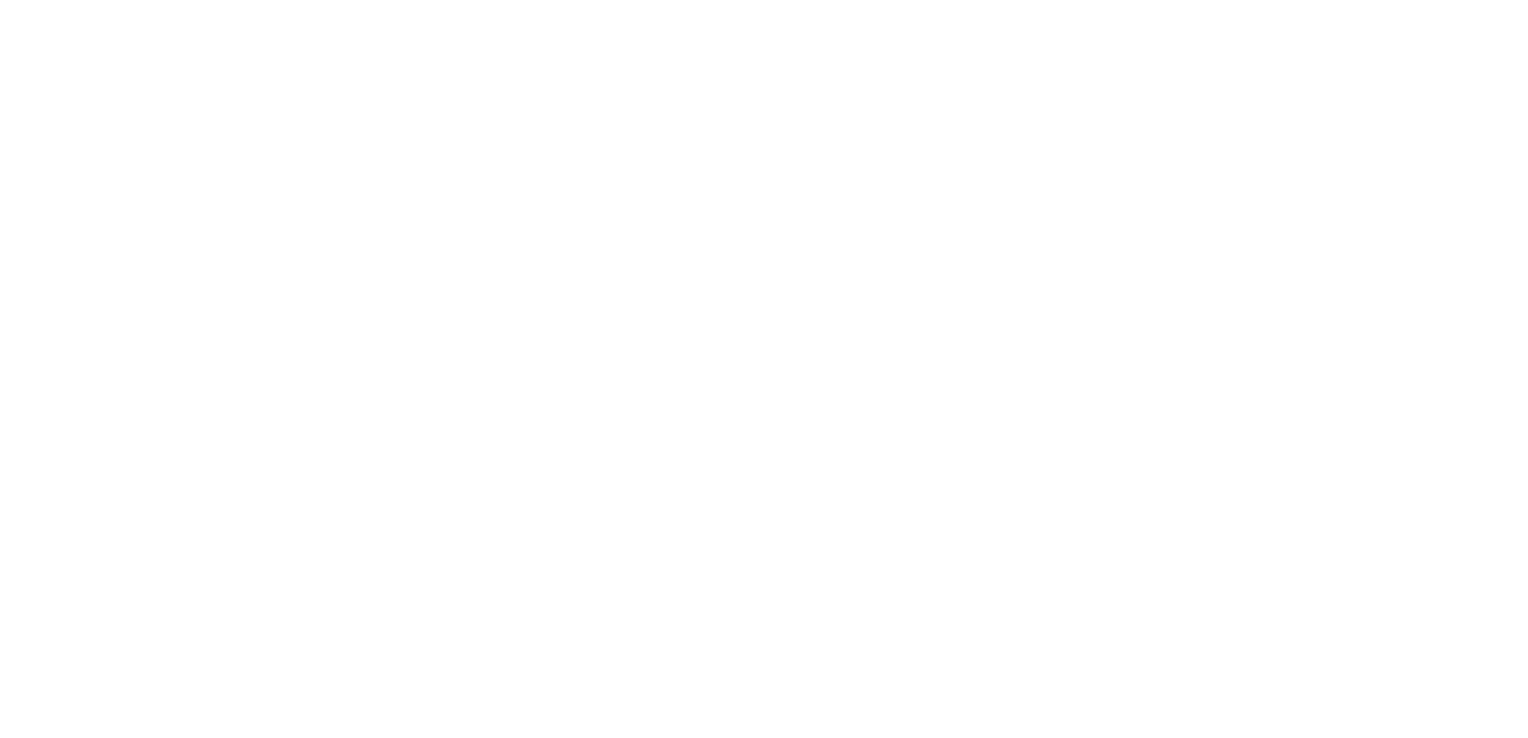 scroll, scrollTop: 0, scrollLeft: 0, axis: both 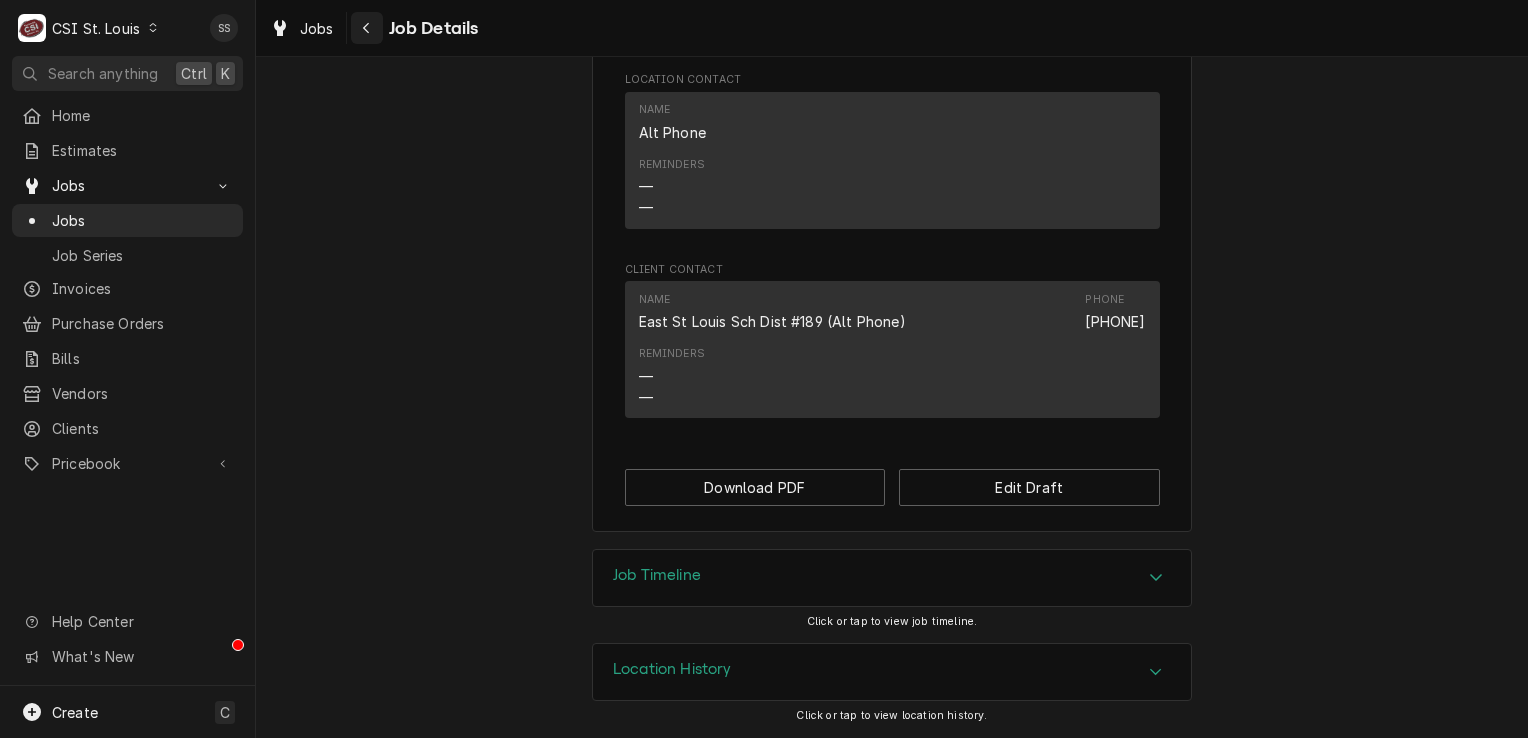 click at bounding box center [367, 28] 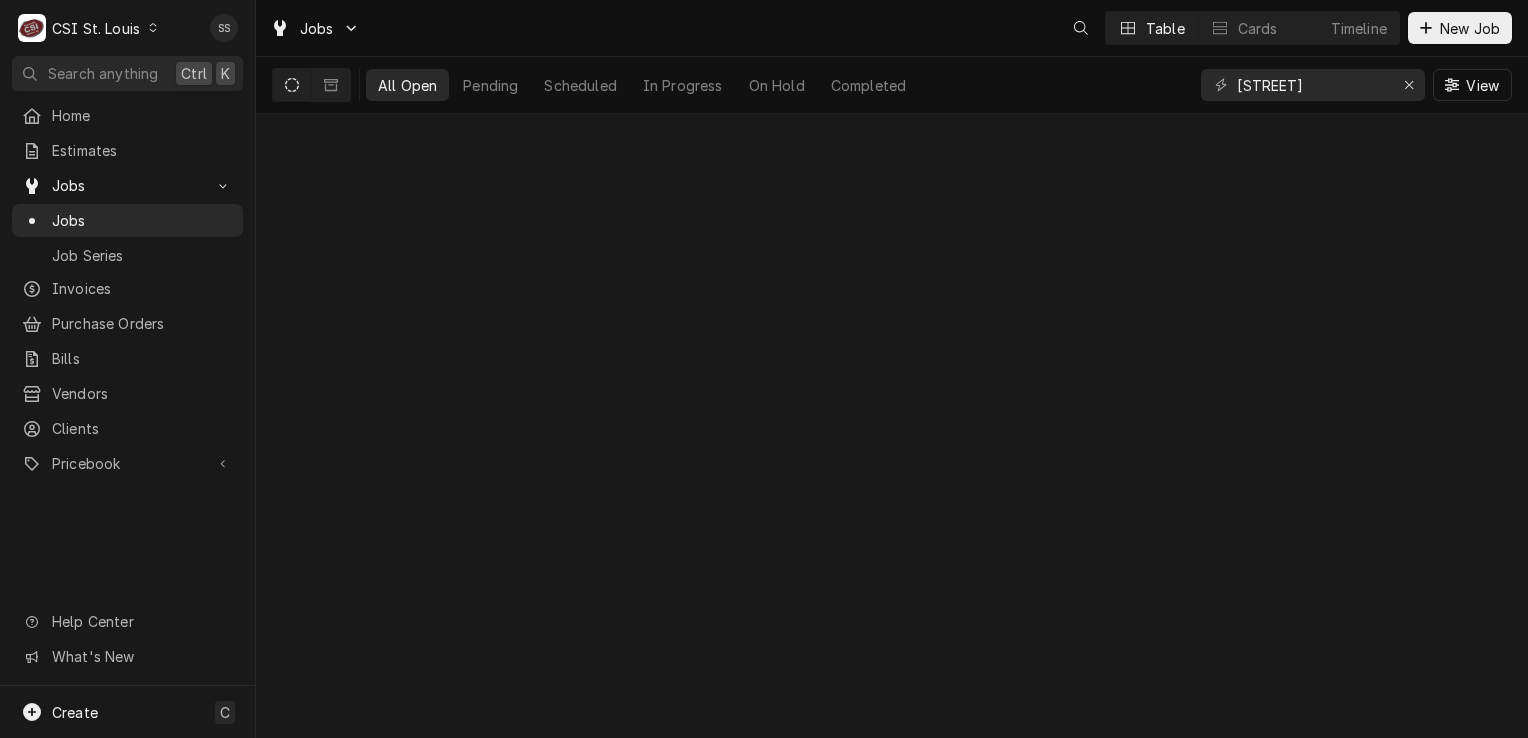 scroll, scrollTop: 0, scrollLeft: 0, axis: both 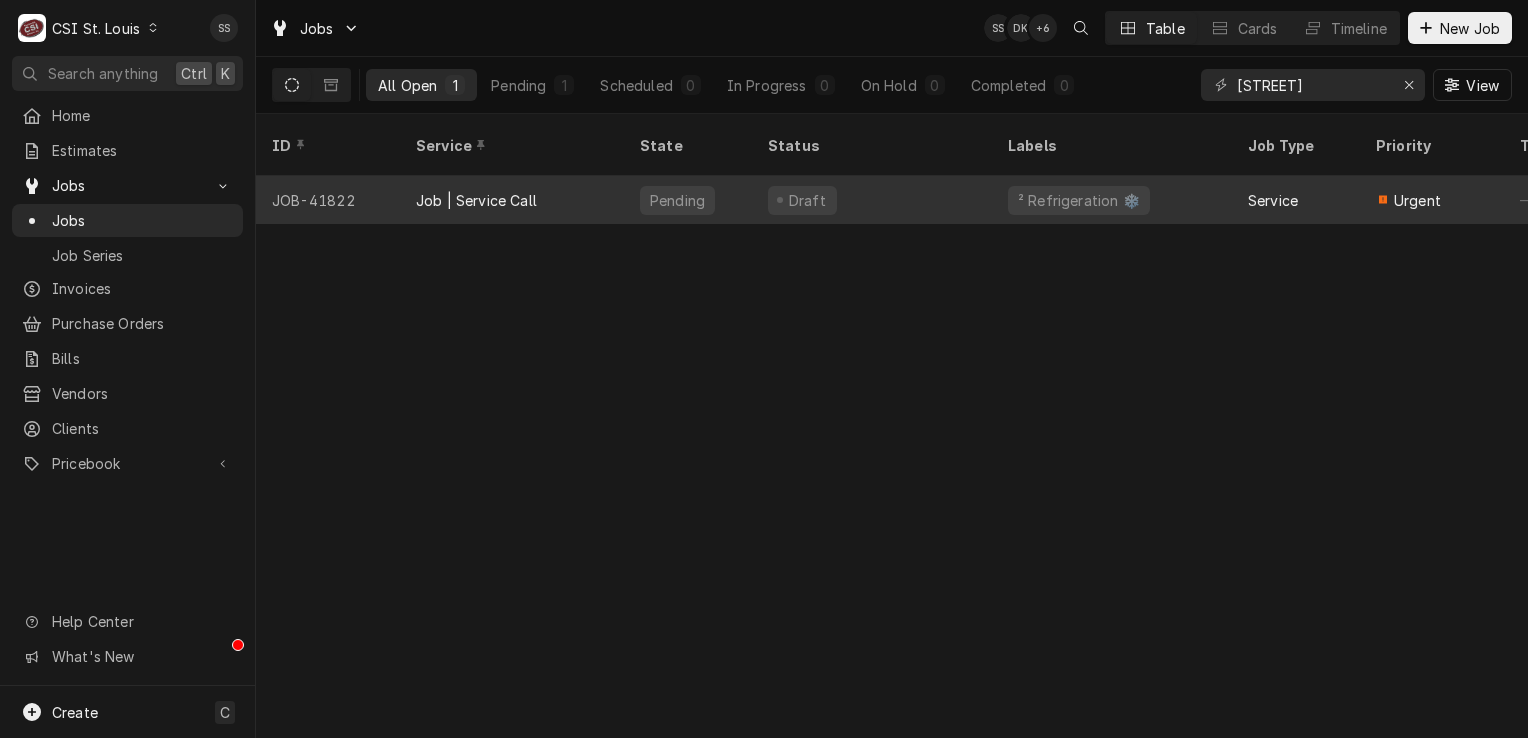 click on "Job | Service Call" at bounding box center (512, 200) 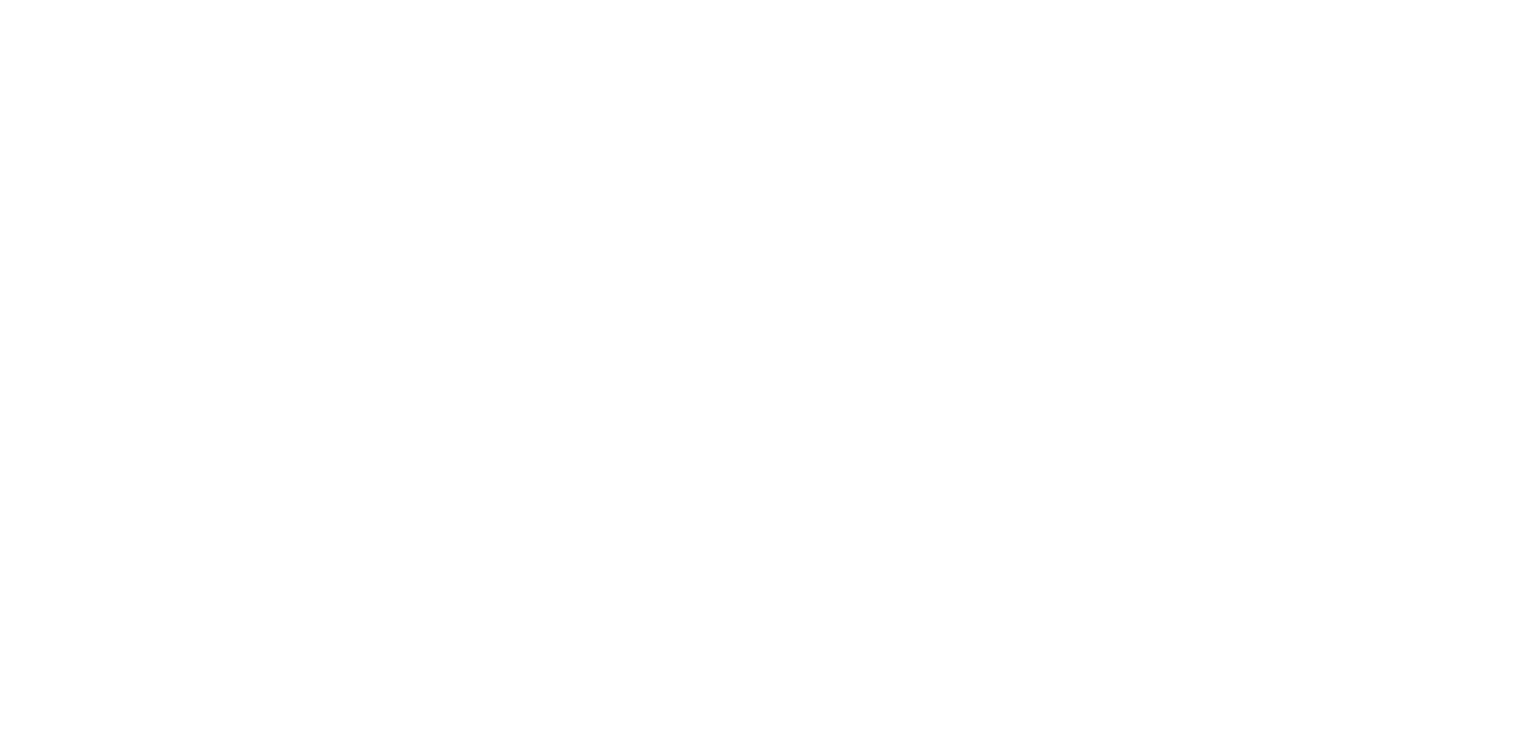 scroll, scrollTop: 0, scrollLeft: 0, axis: both 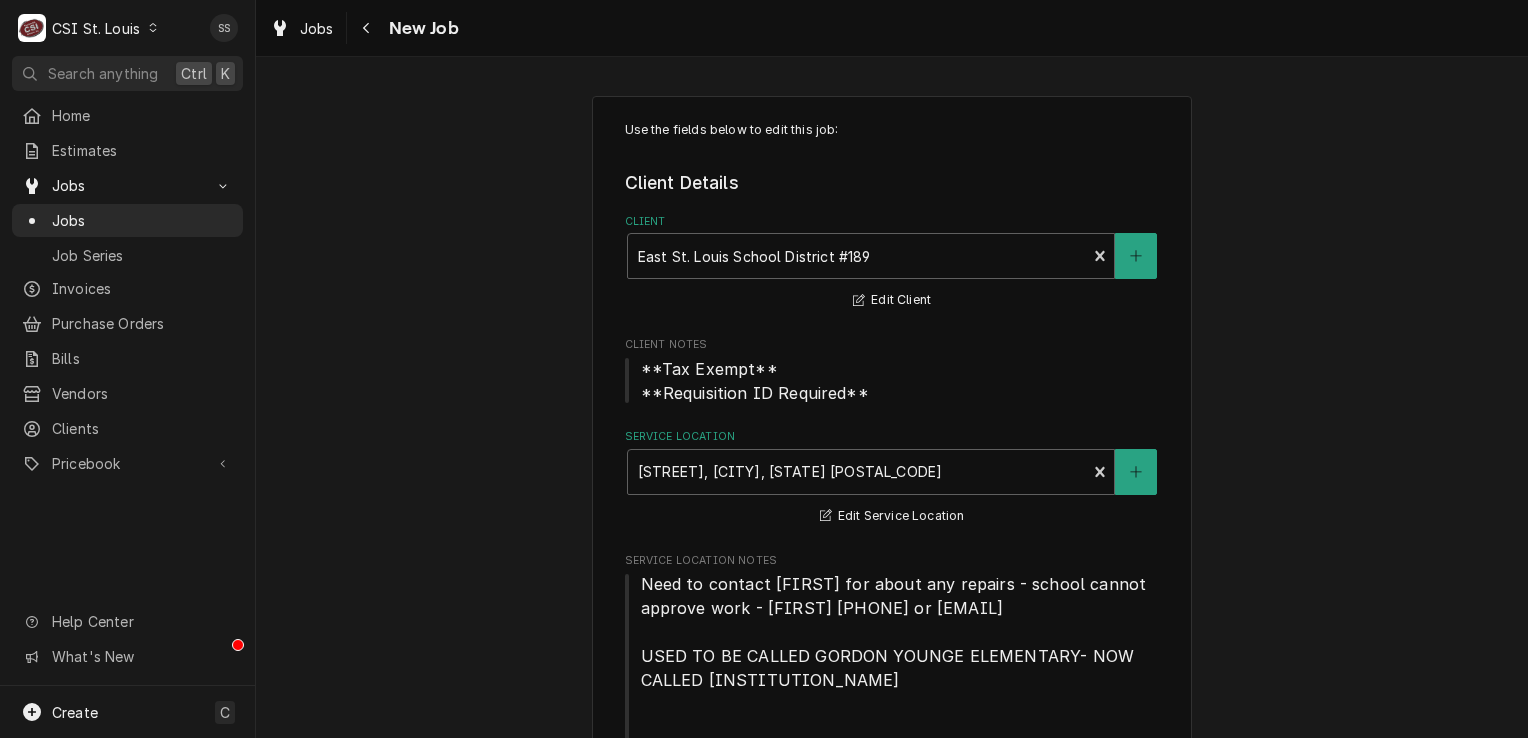 type on "x" 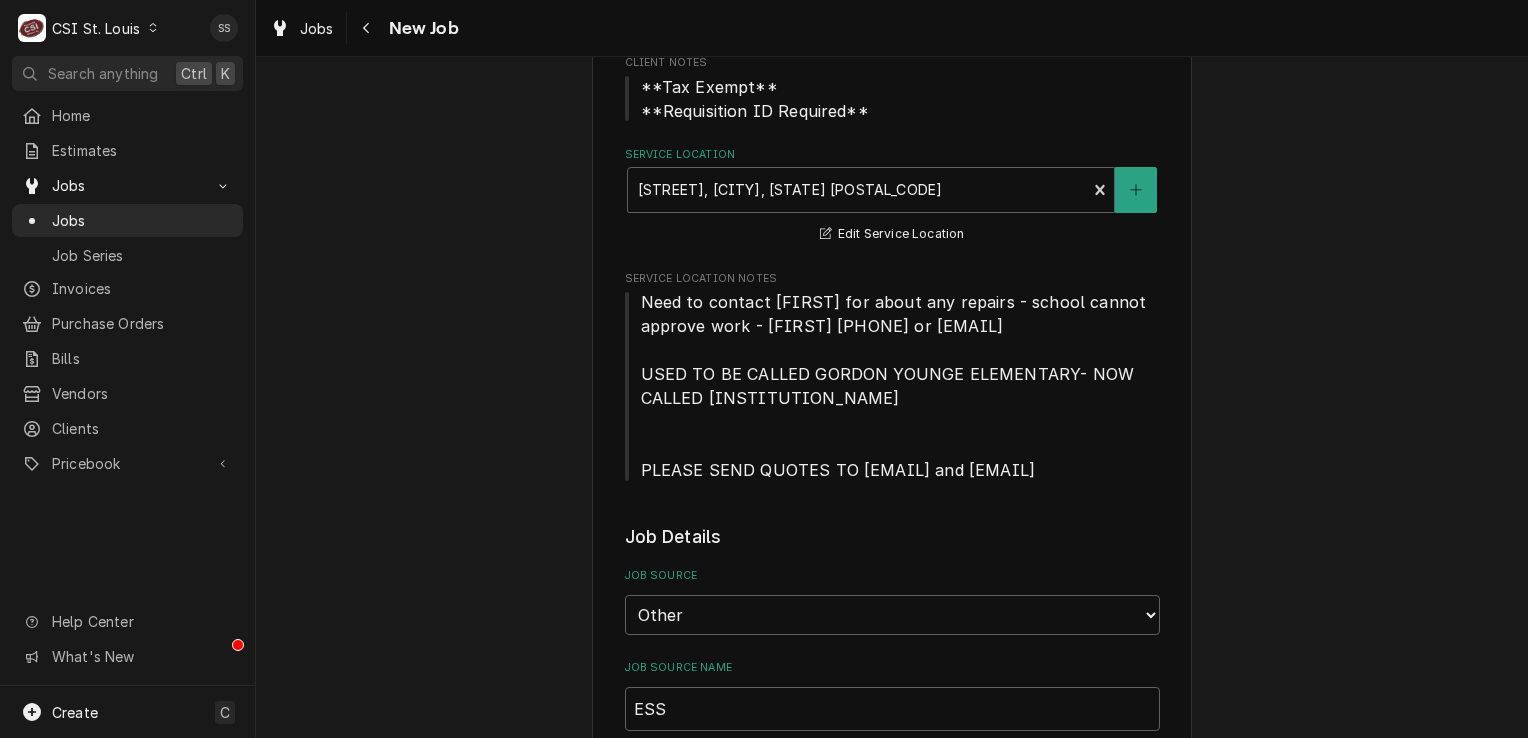 scroll, scrollTop: 300, scrollLeft: 0, axis: vertical 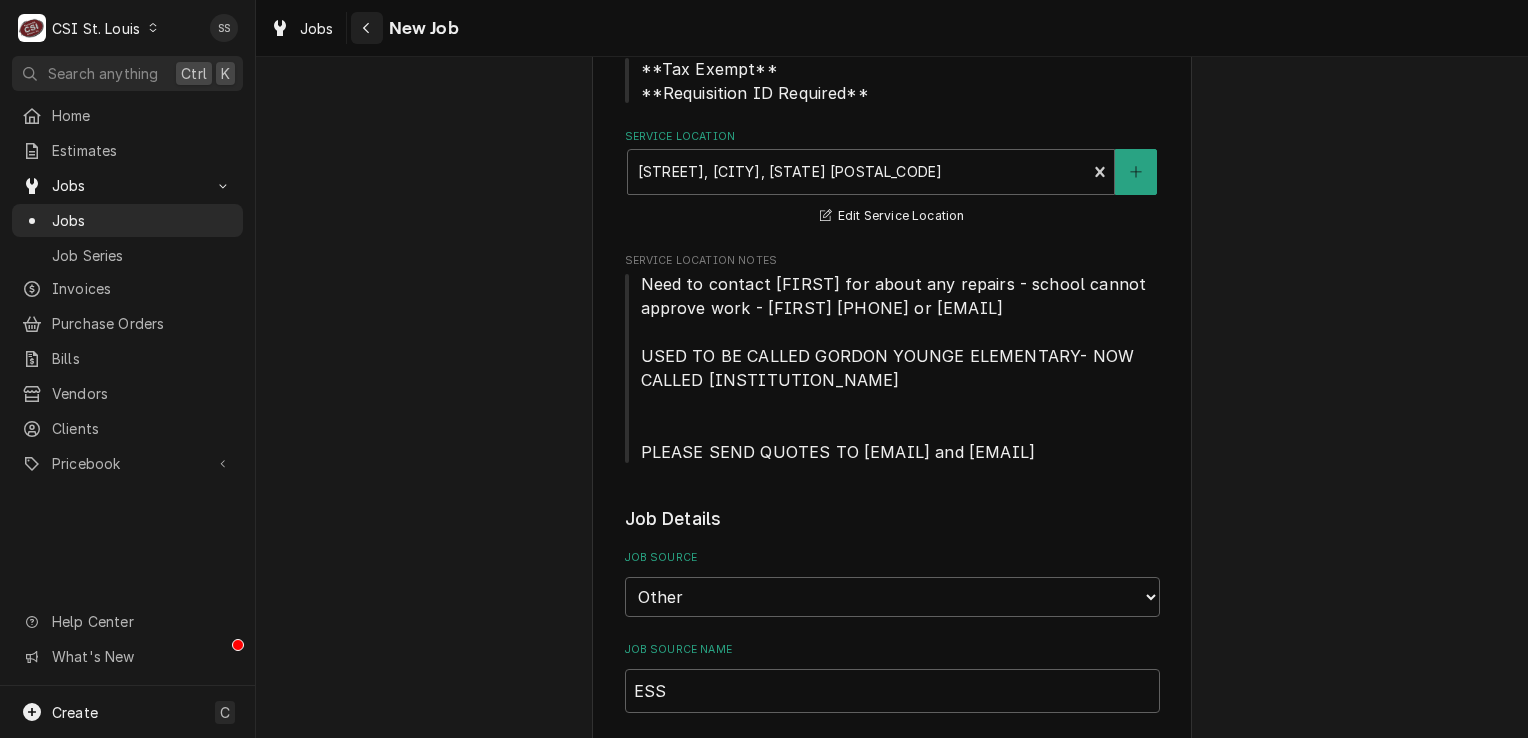 click 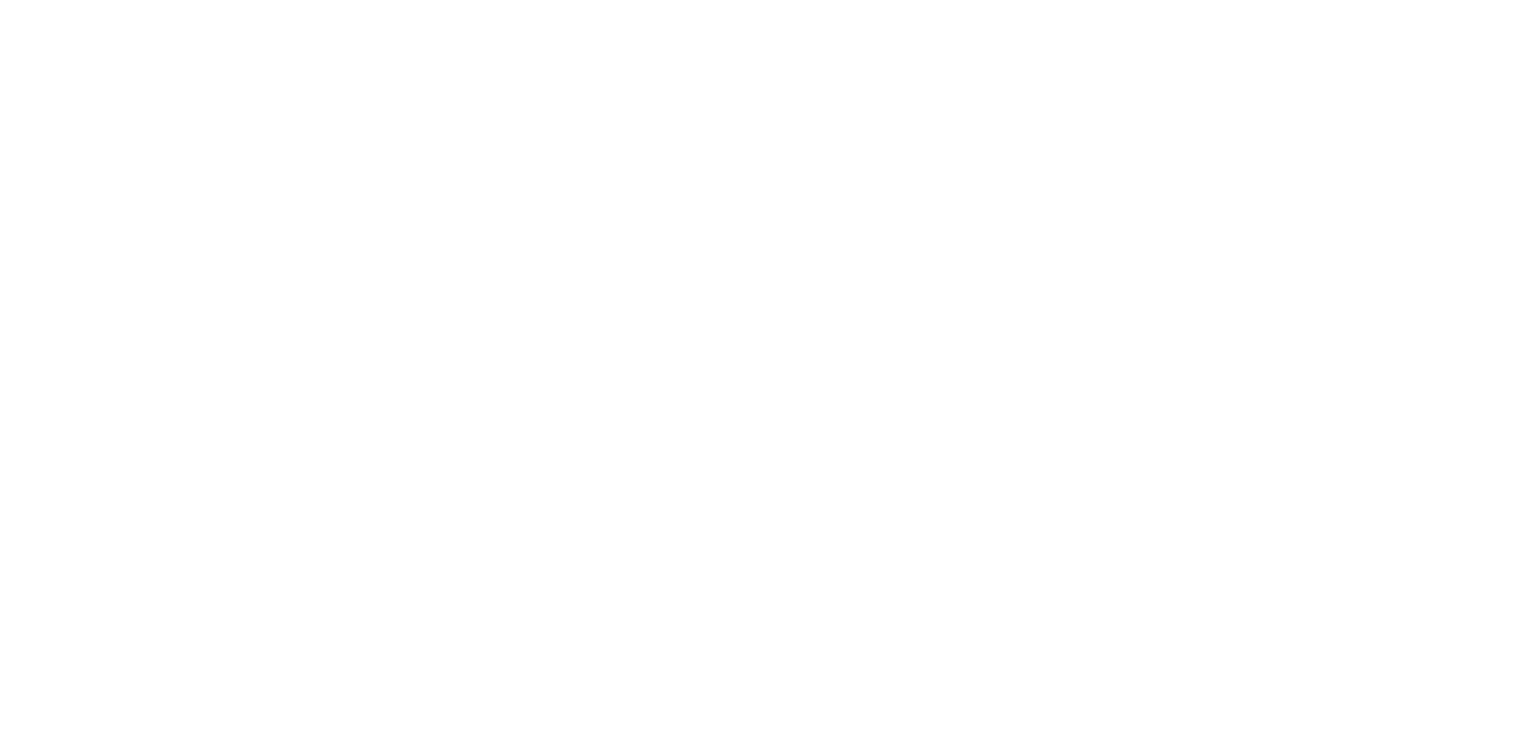 scroll, scrollTop: 0, scrollLeft: 0, axis: both 